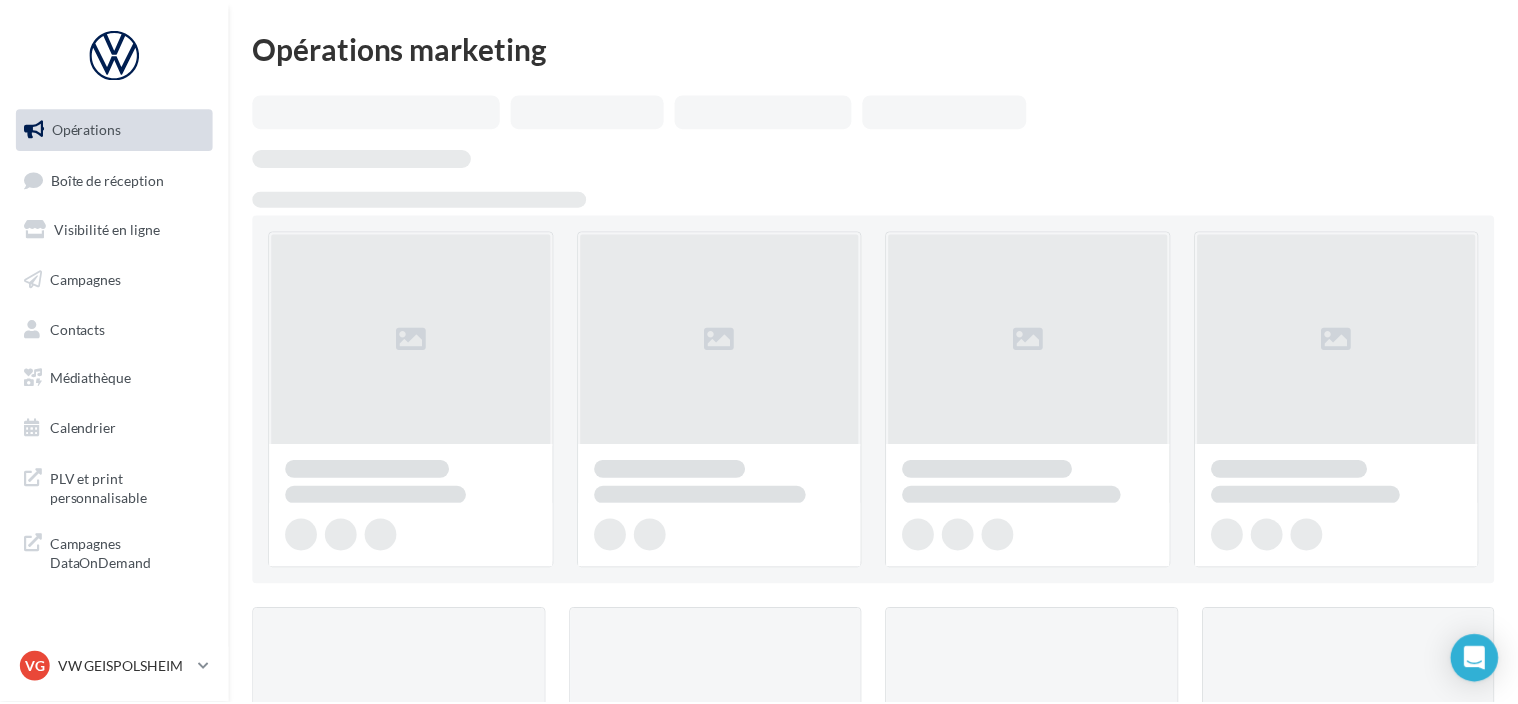scroll, scrollTop: 0, scrollLeft: 0, axis: both 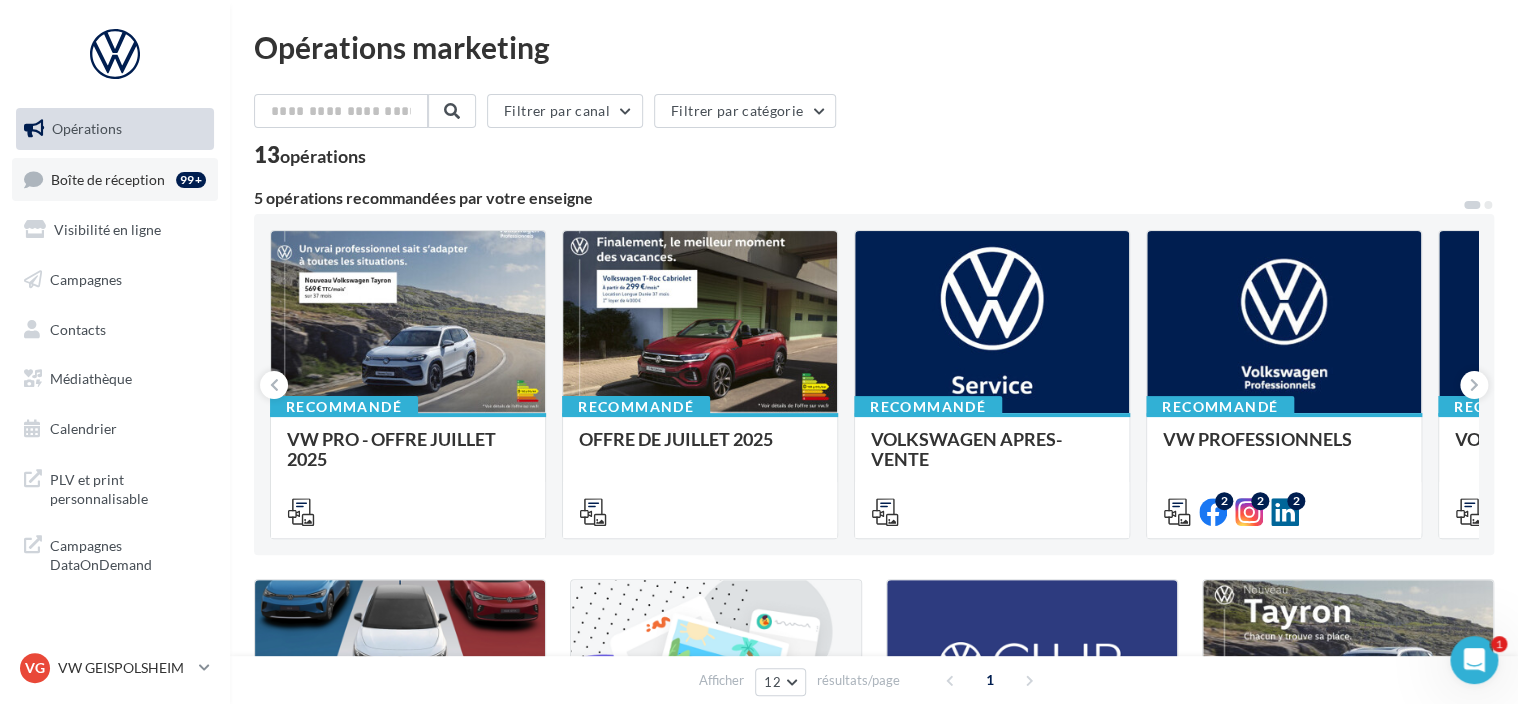 click on "Boîte de réception
99+" at bounding box center [115, 179] 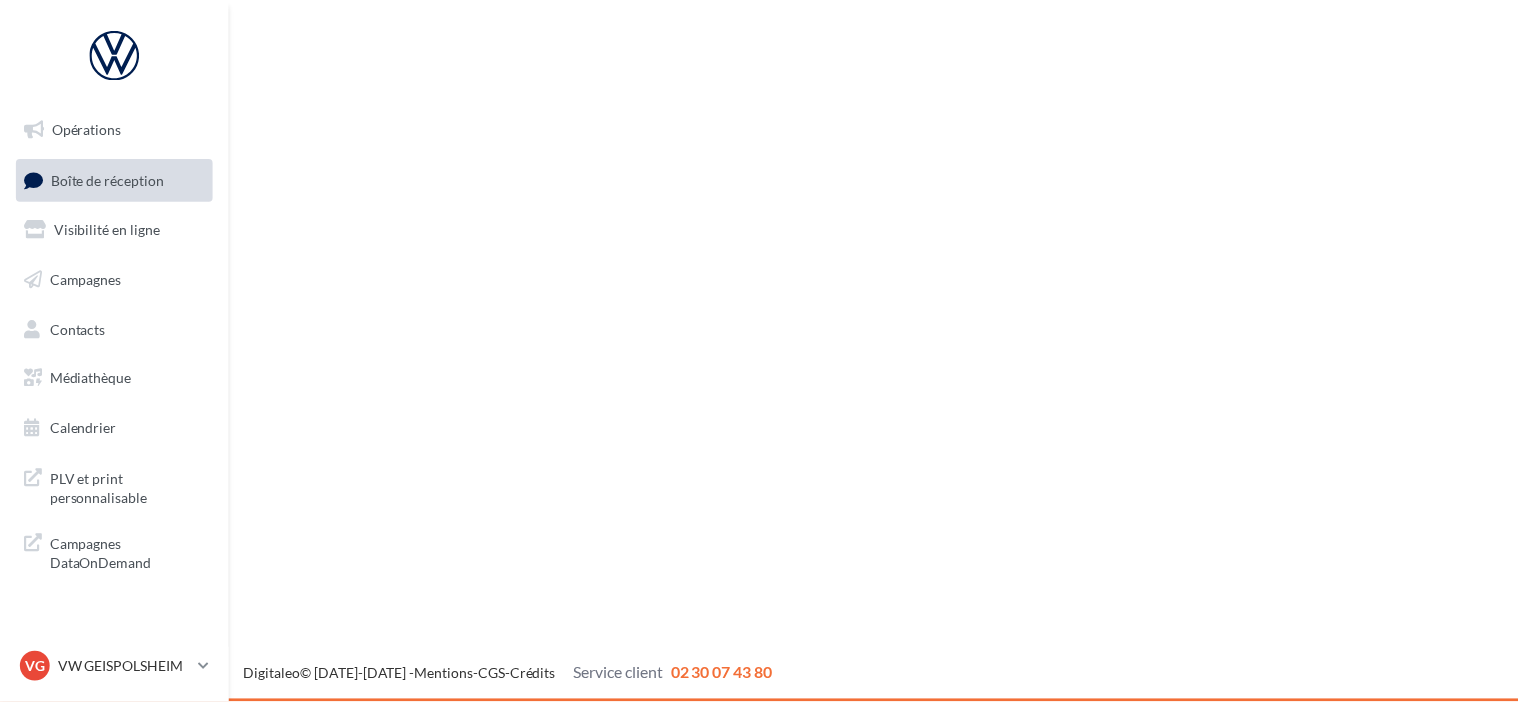 scroll, scrollTop: 0, scrollLeft: 0, axis: both 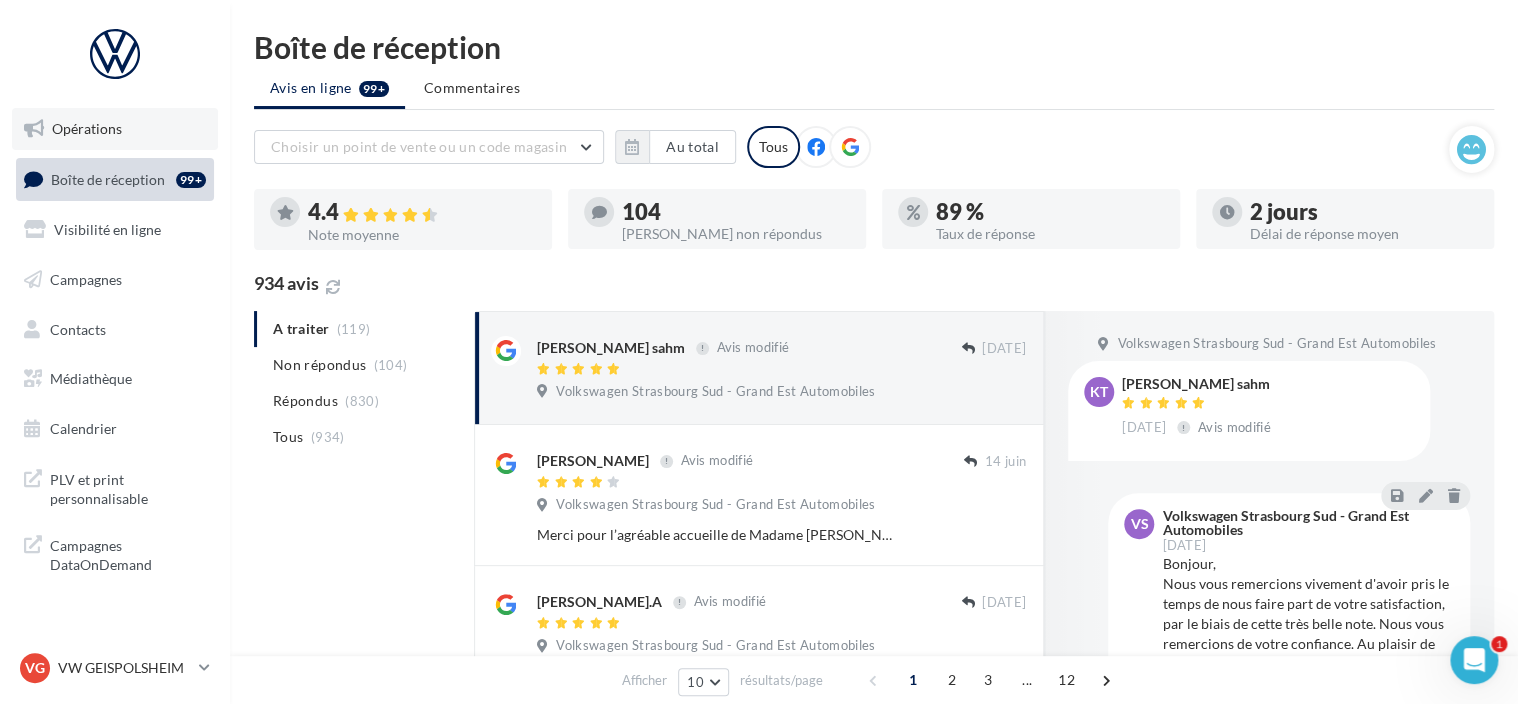 click on "Opérations" at bounding box center [115, 129] 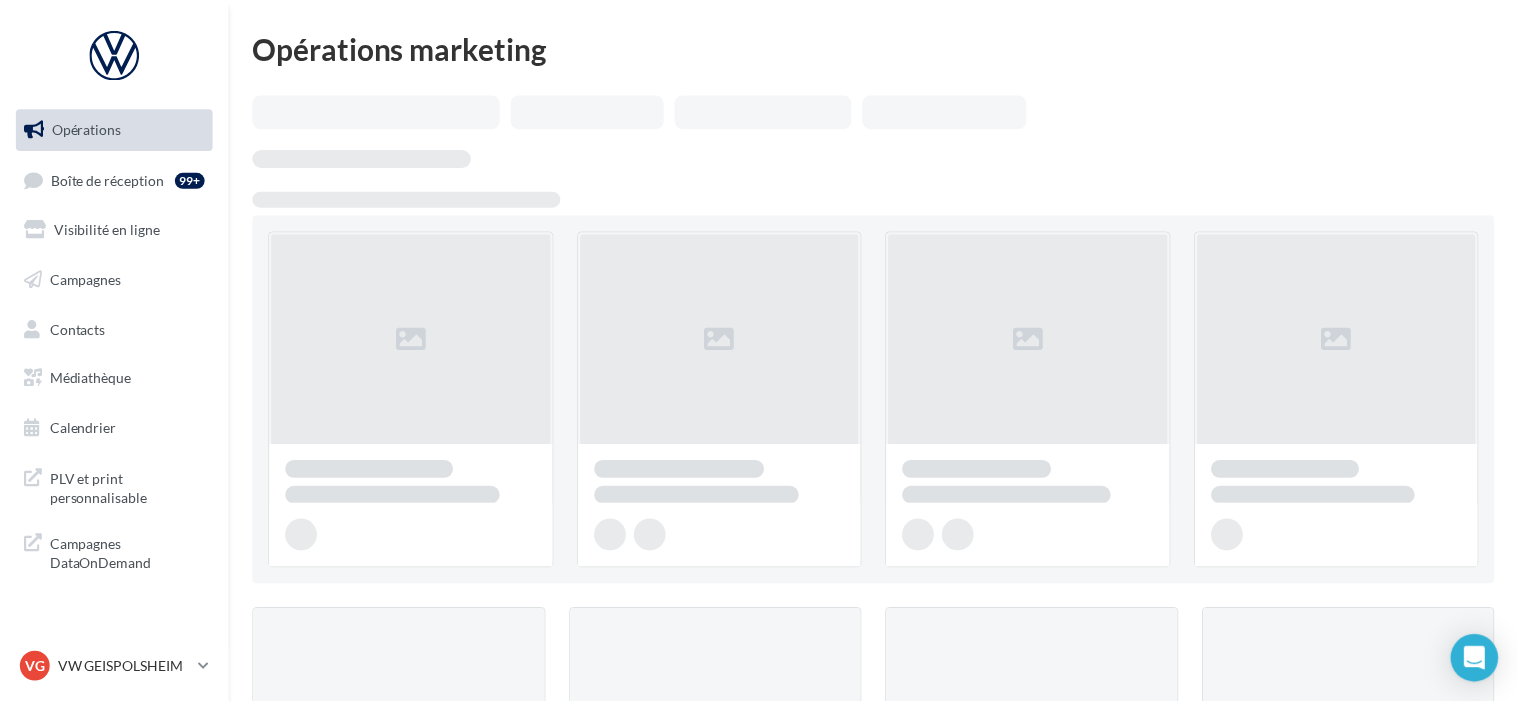 scroll, scrollTop: 0, scrollLeft: 0, axis: both 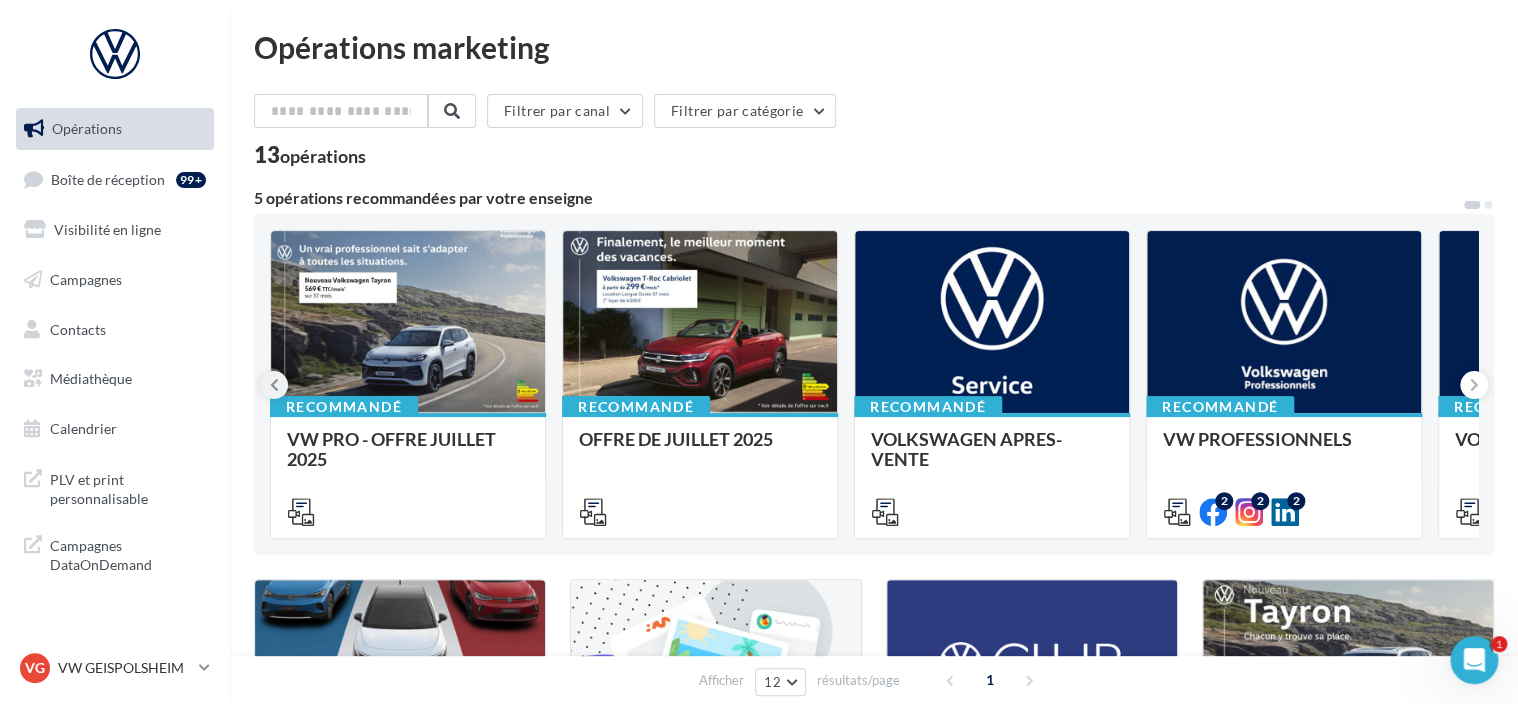 click at bounding box center (274, 385) 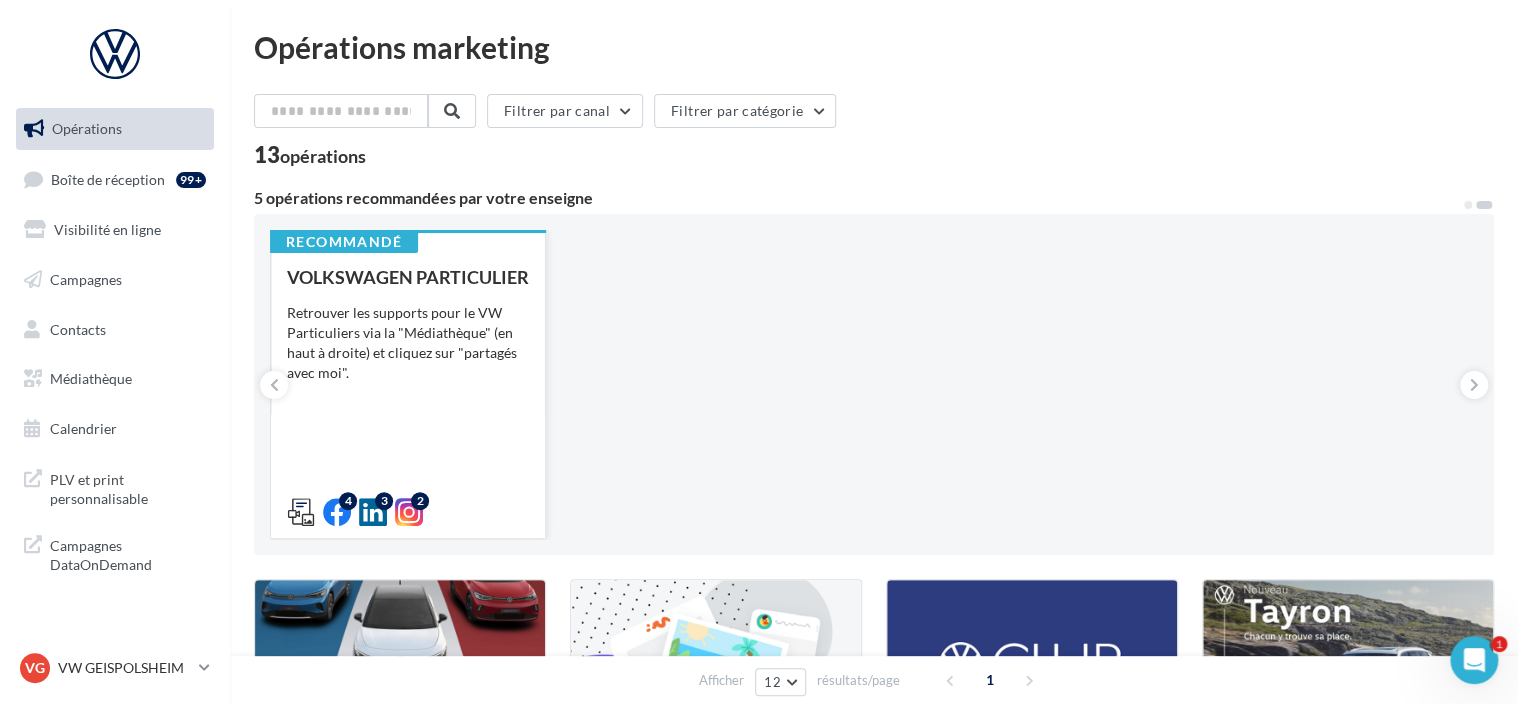 click on "VOLKSWAGEN PARTICULIER        Retrouver les supports pour le VW Particuliers via la "Médiathèque" (en haut à droite) et cliquez sur "partagés avec moi"." at bounding box center [408, 393] 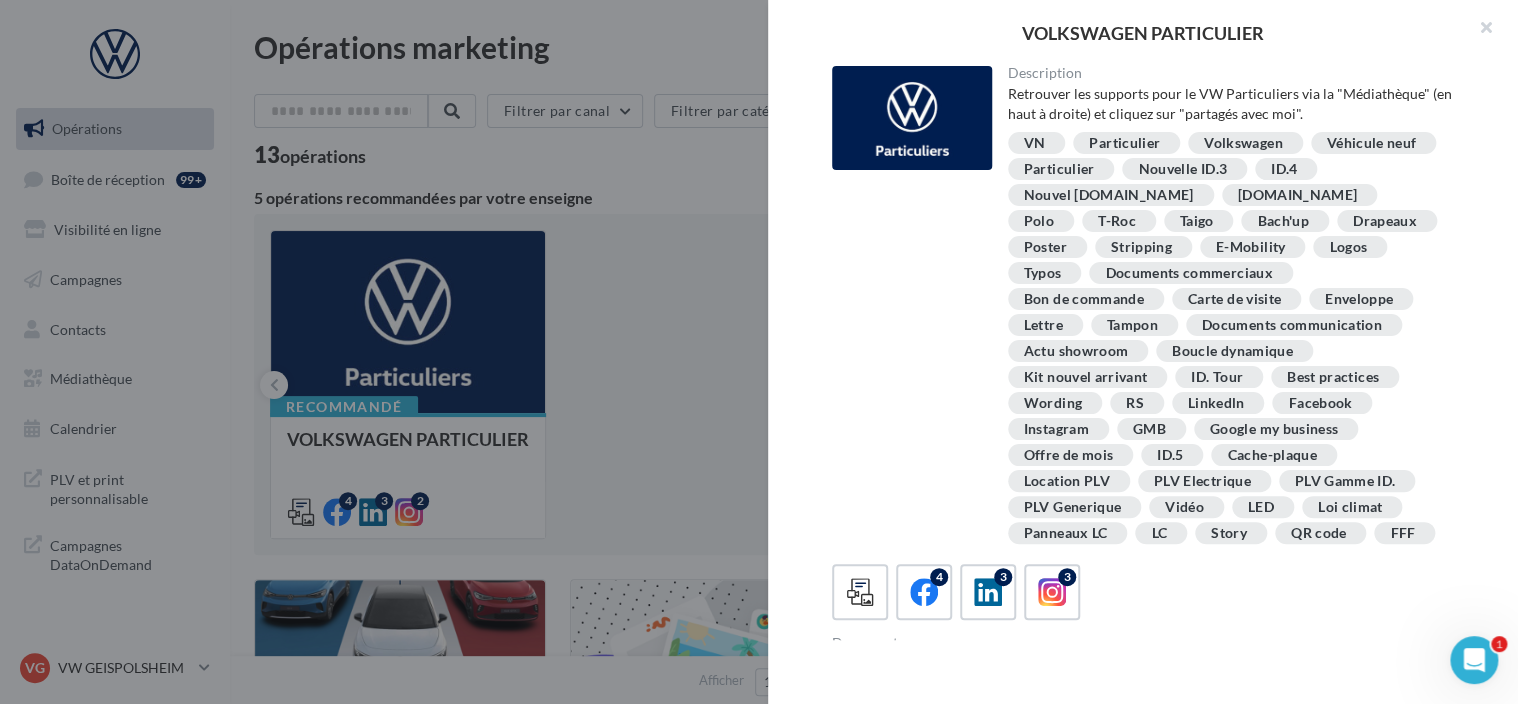 click on "VOLKSWAGEN PARTICULIER
Description
Retrouver les supports pour le VW Particuliers via la "Médiathèque" (en haut à droite) et cliquez sur "partagés avec moi".
VN
Particulier
Volkswagen
Véhicule neuf
Particulier
Nouvelle ID.3
ID.4
Nouvel ID.Buzz
ID.Buzz
Polo
T-Roc
Taigo
Bach'up
Drapeaux
Poster
Stripping" at bounding box center [874, 1323] 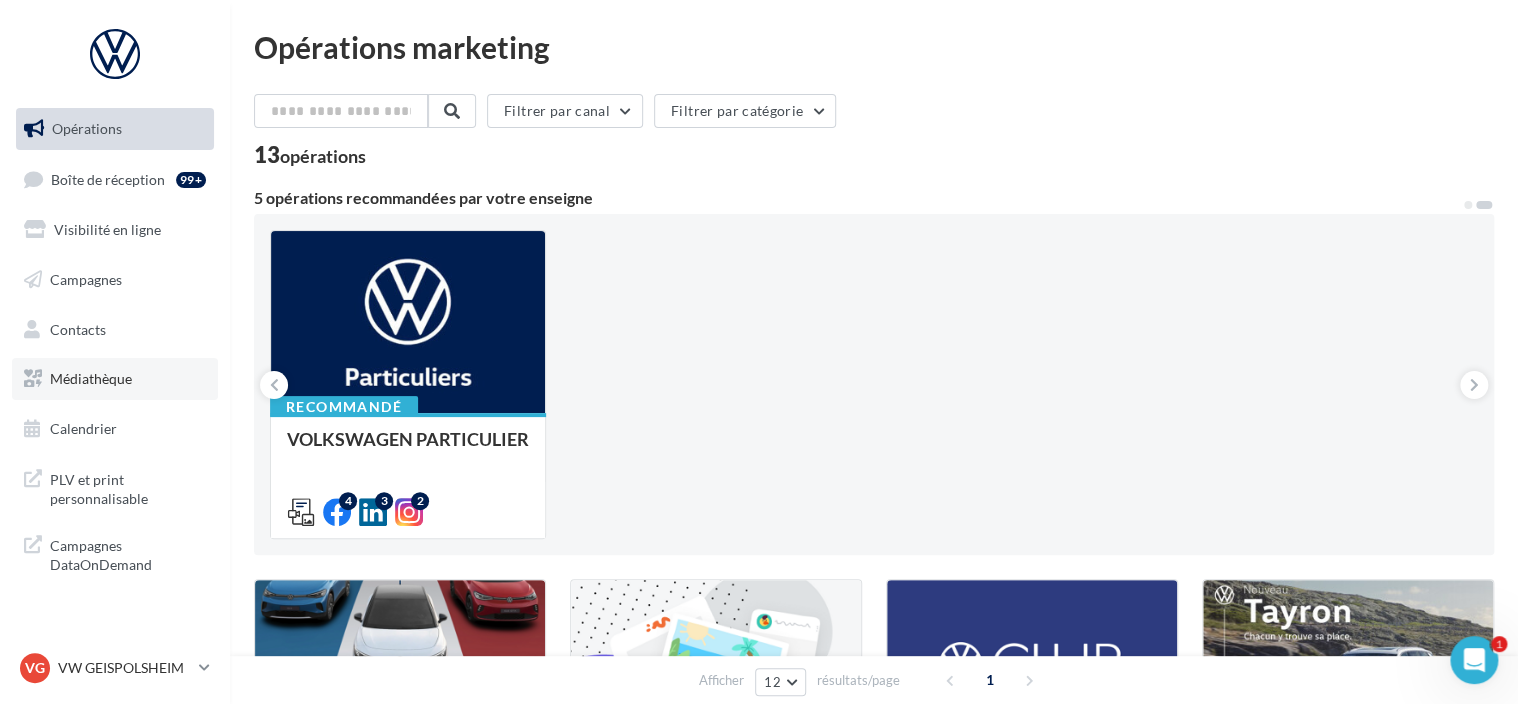click on "Médiathèque" at bounding box center [115, 379] 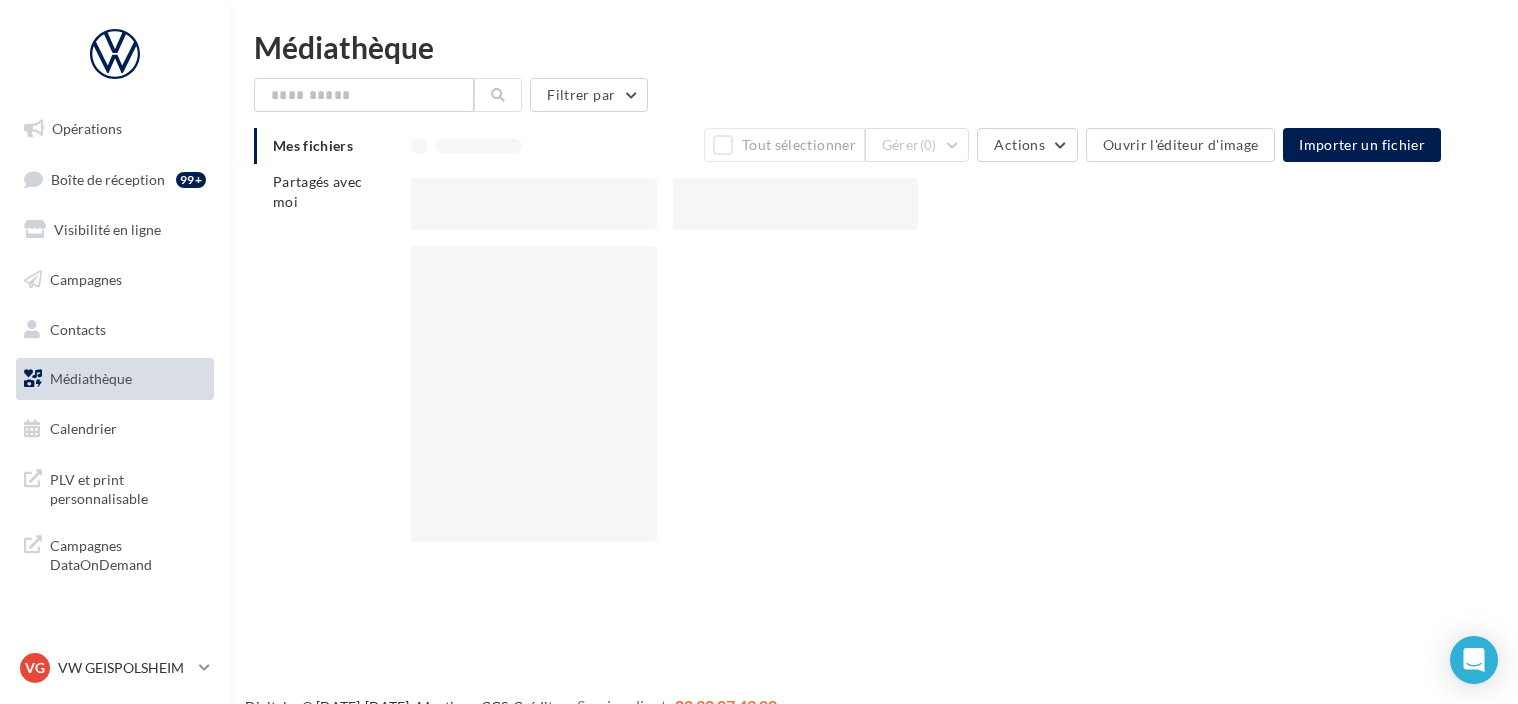 scroll, scrollTop: 0, scrollLeft: 0, axis: both 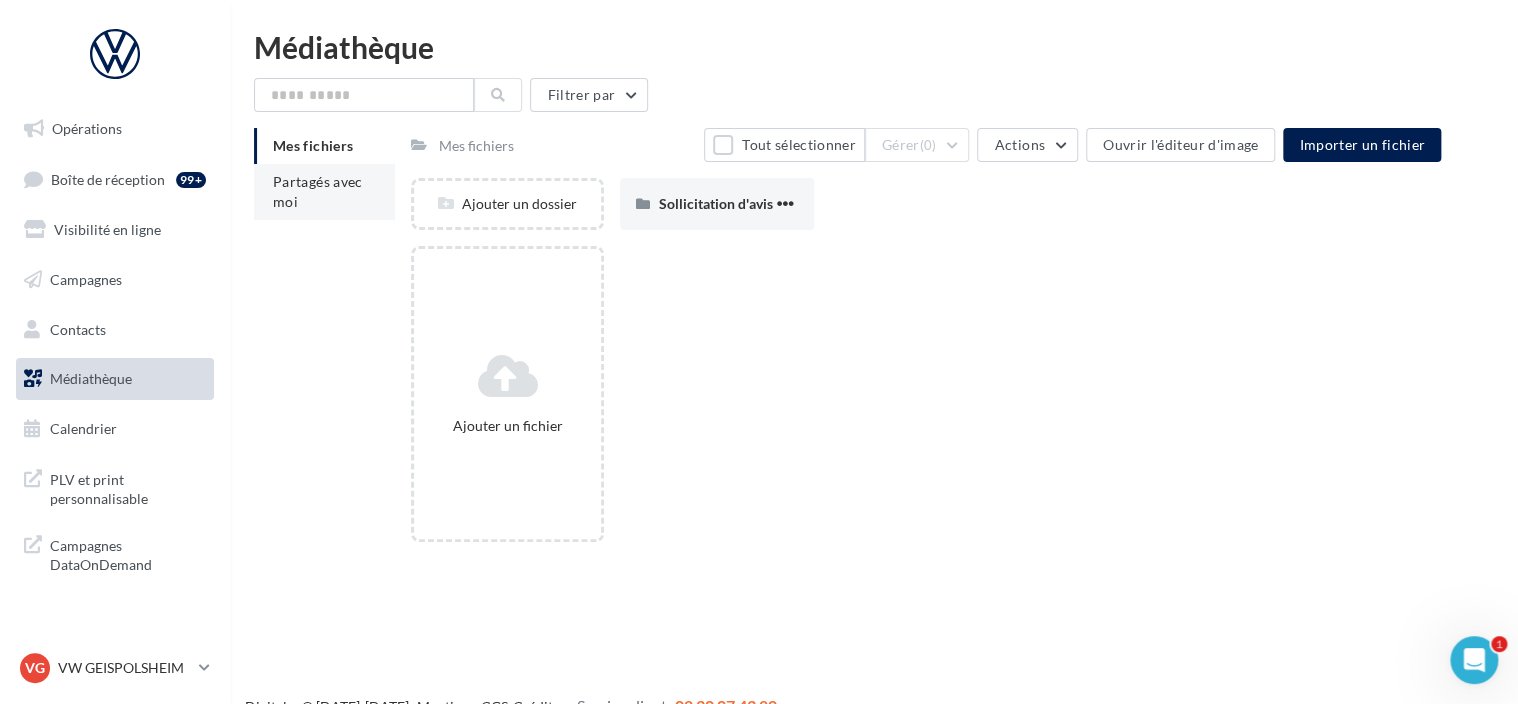 click on "Partagés avec moi" at bounding box center (318, 191) 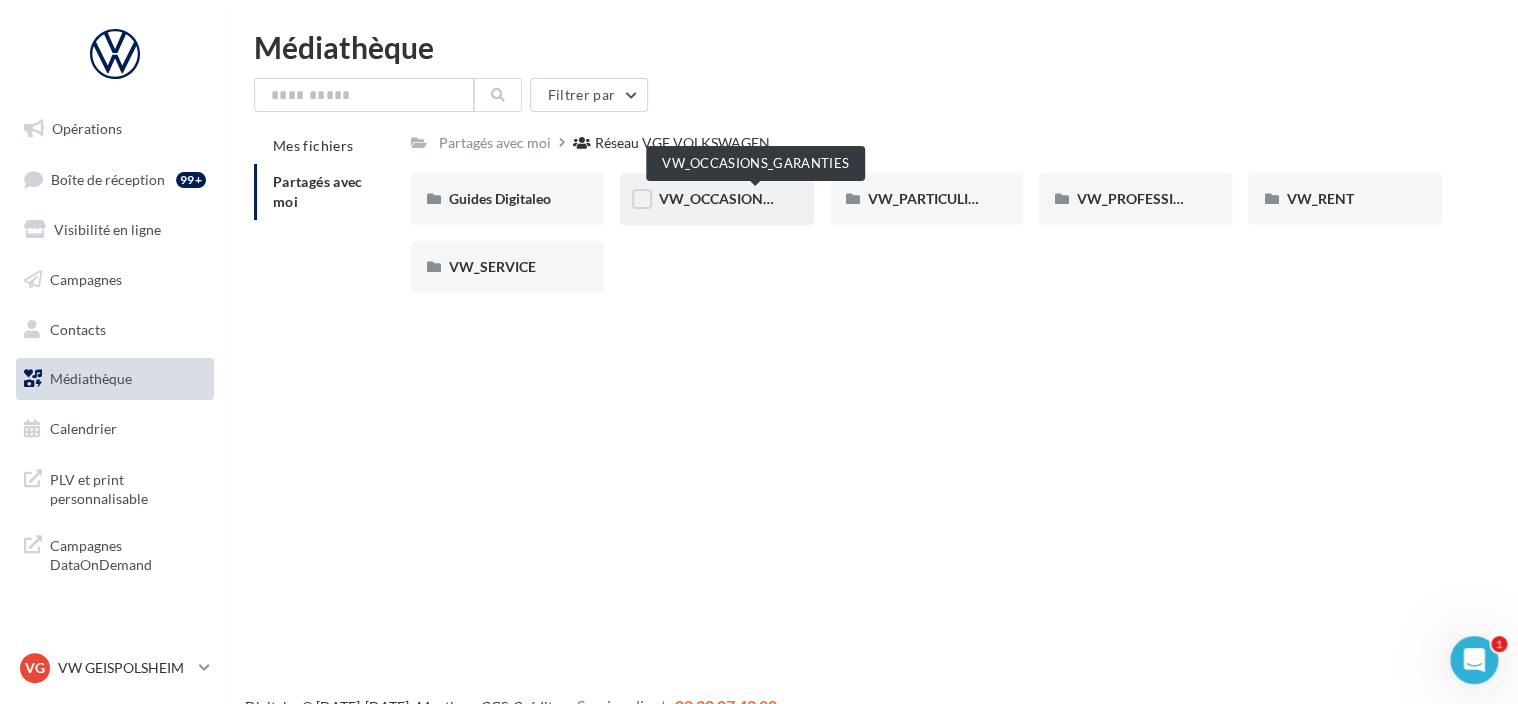 click on "VW_OCCASIONS_GARANTIES" at bounding box center [756, 198] 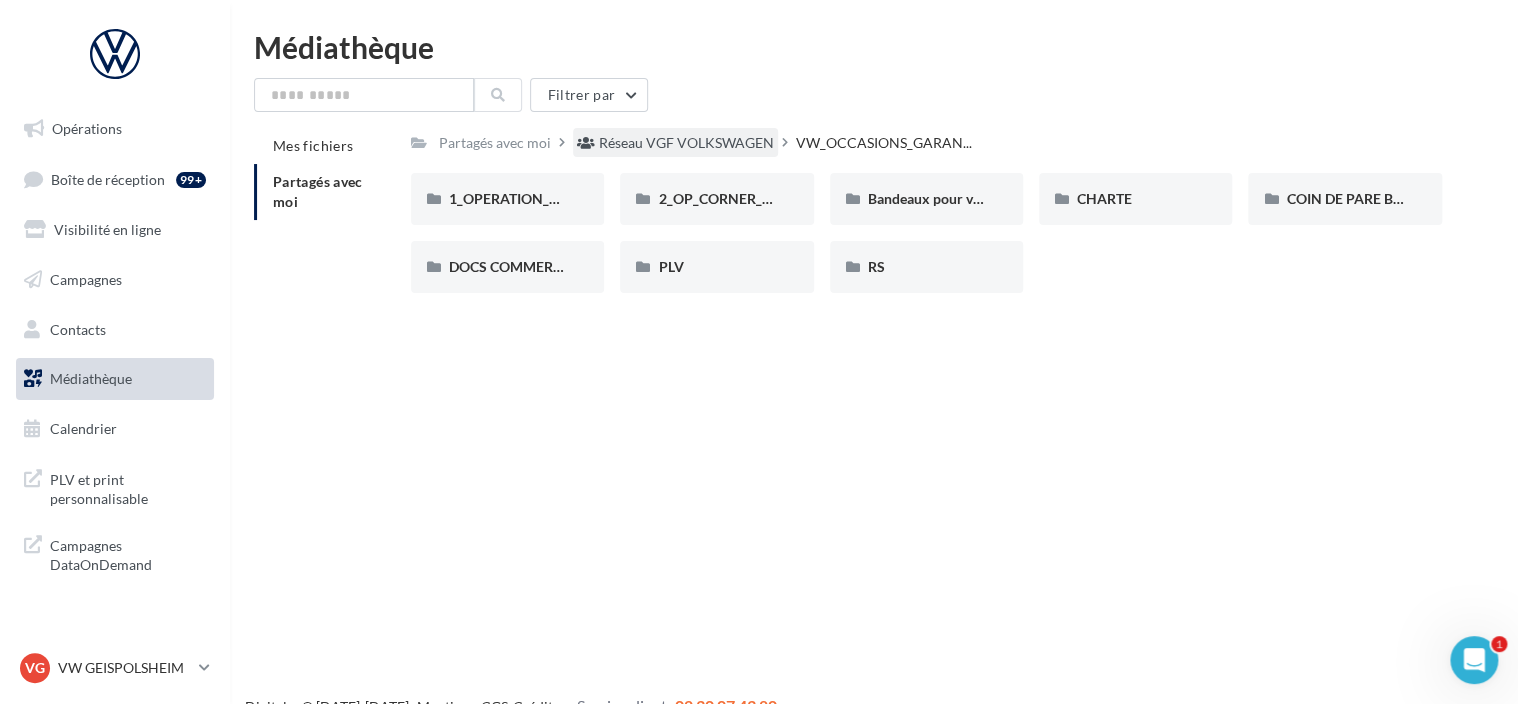 click on "Réseau VGF VOLKSWAGEN" at bounding box center (686, 143) 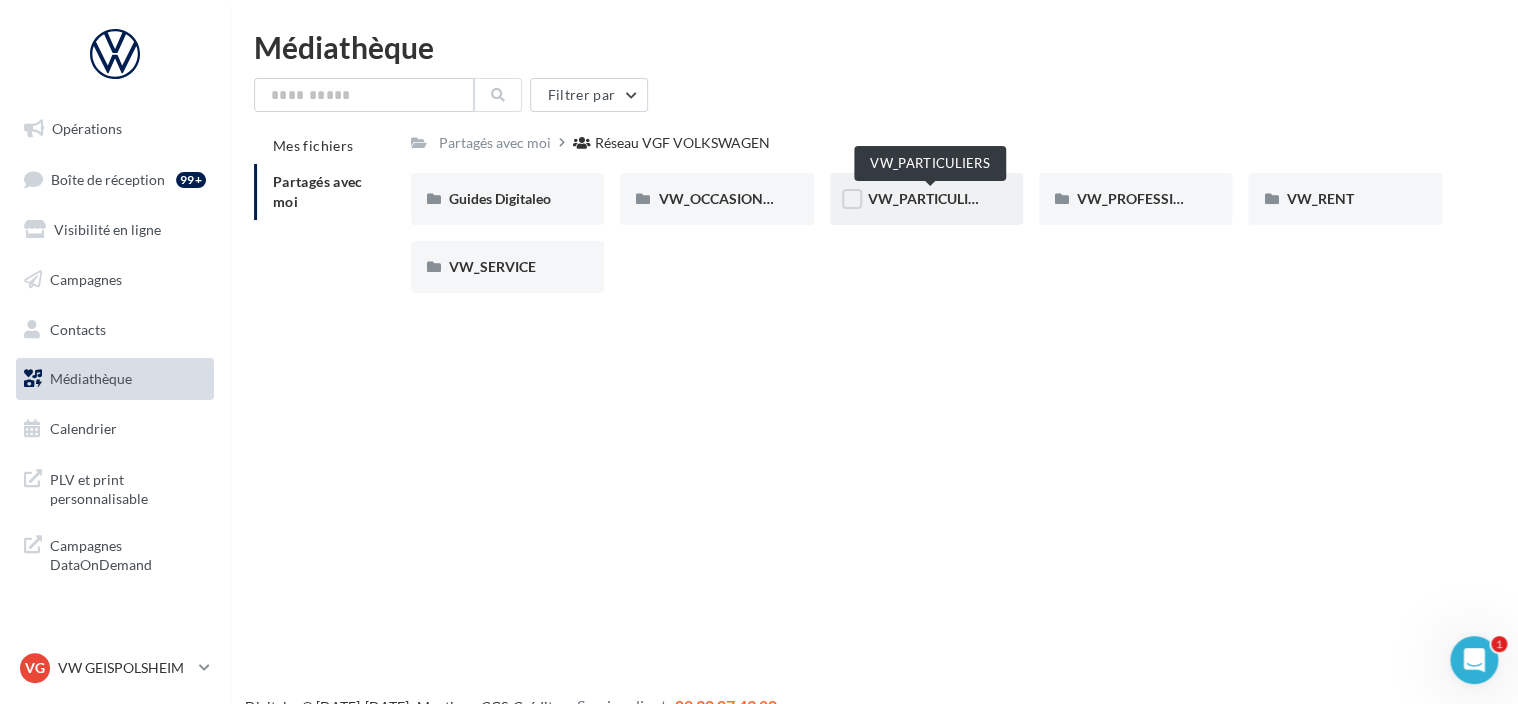 click on "VW_PARTICULIERS" at bounding box center (930, 198) 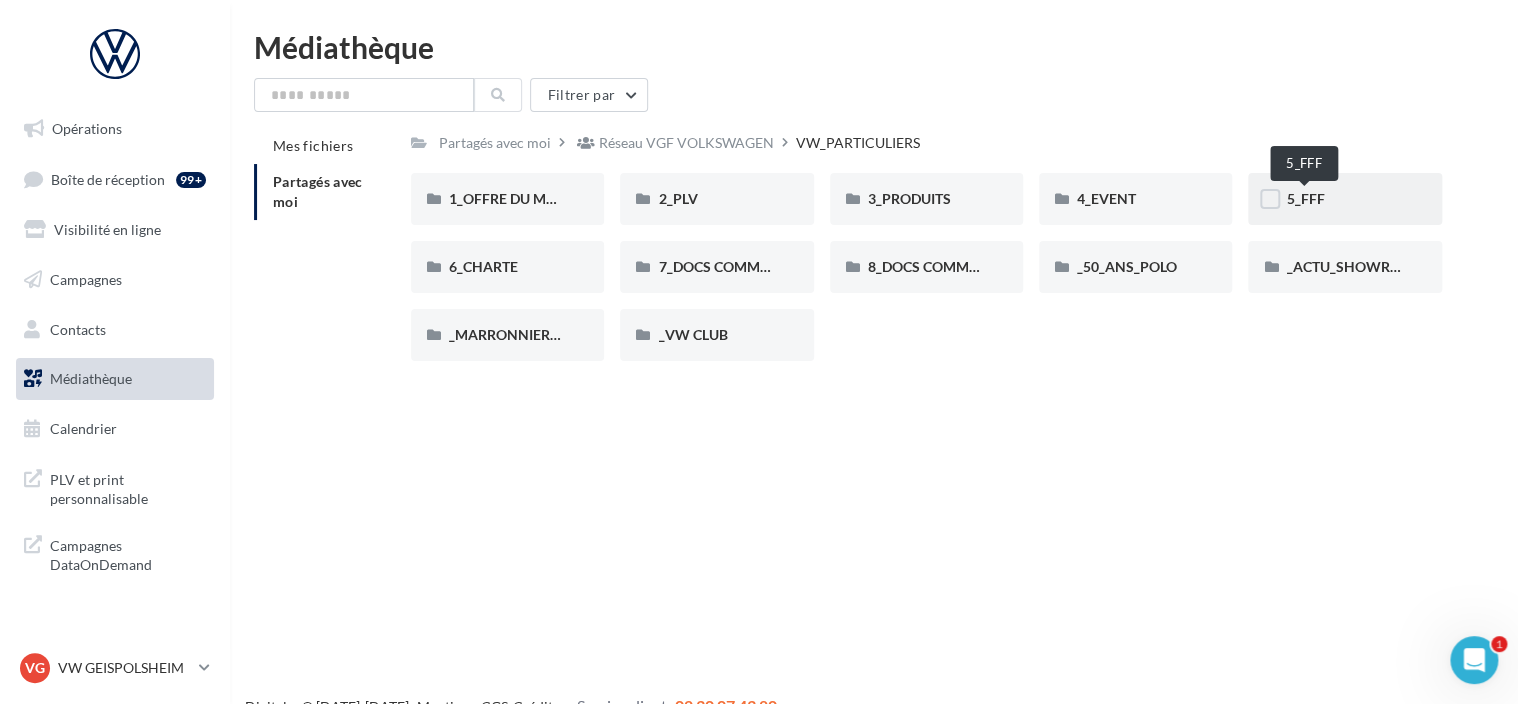 click on "5_FFF" at bounding box center (1305, 198) 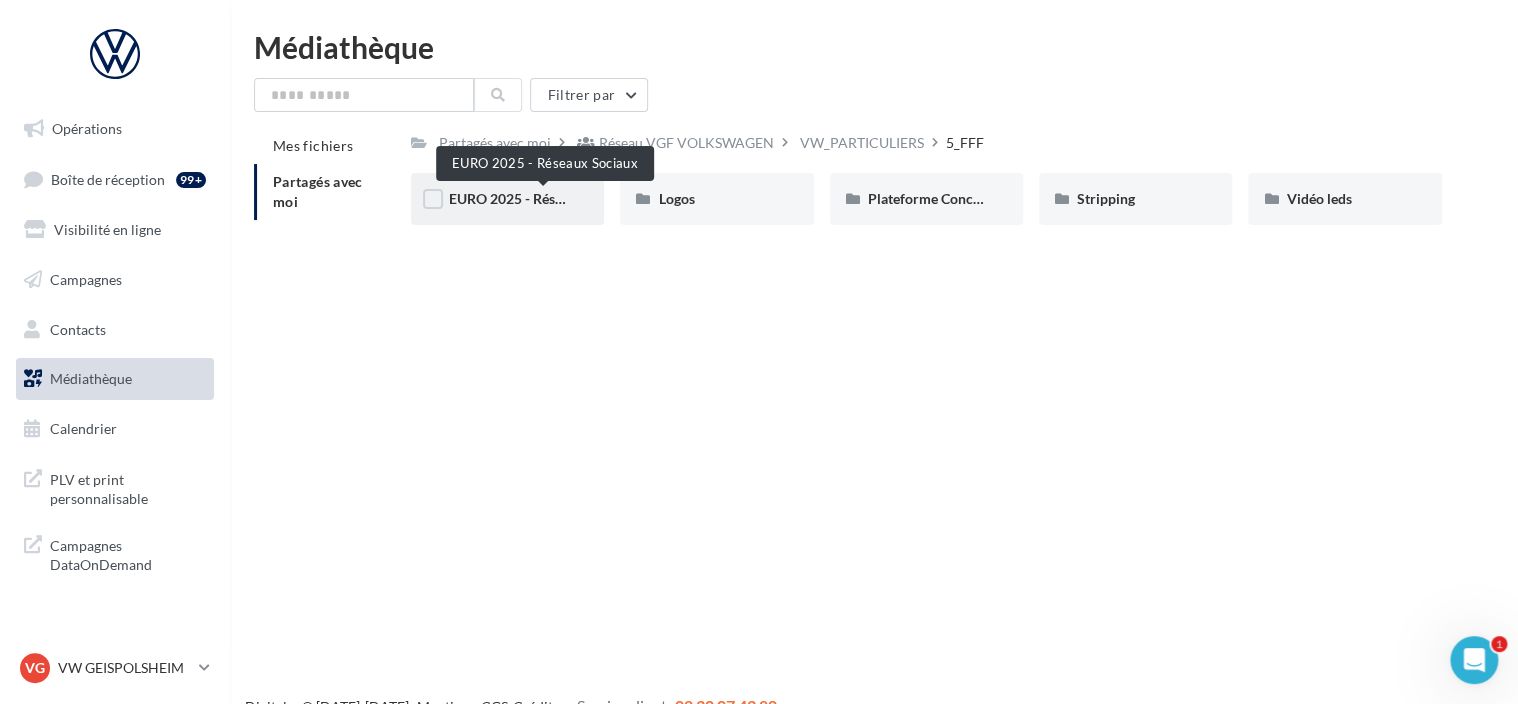 click on "EURO 2025 - Réseaux Sociaux" at bounding box center [543, 198] 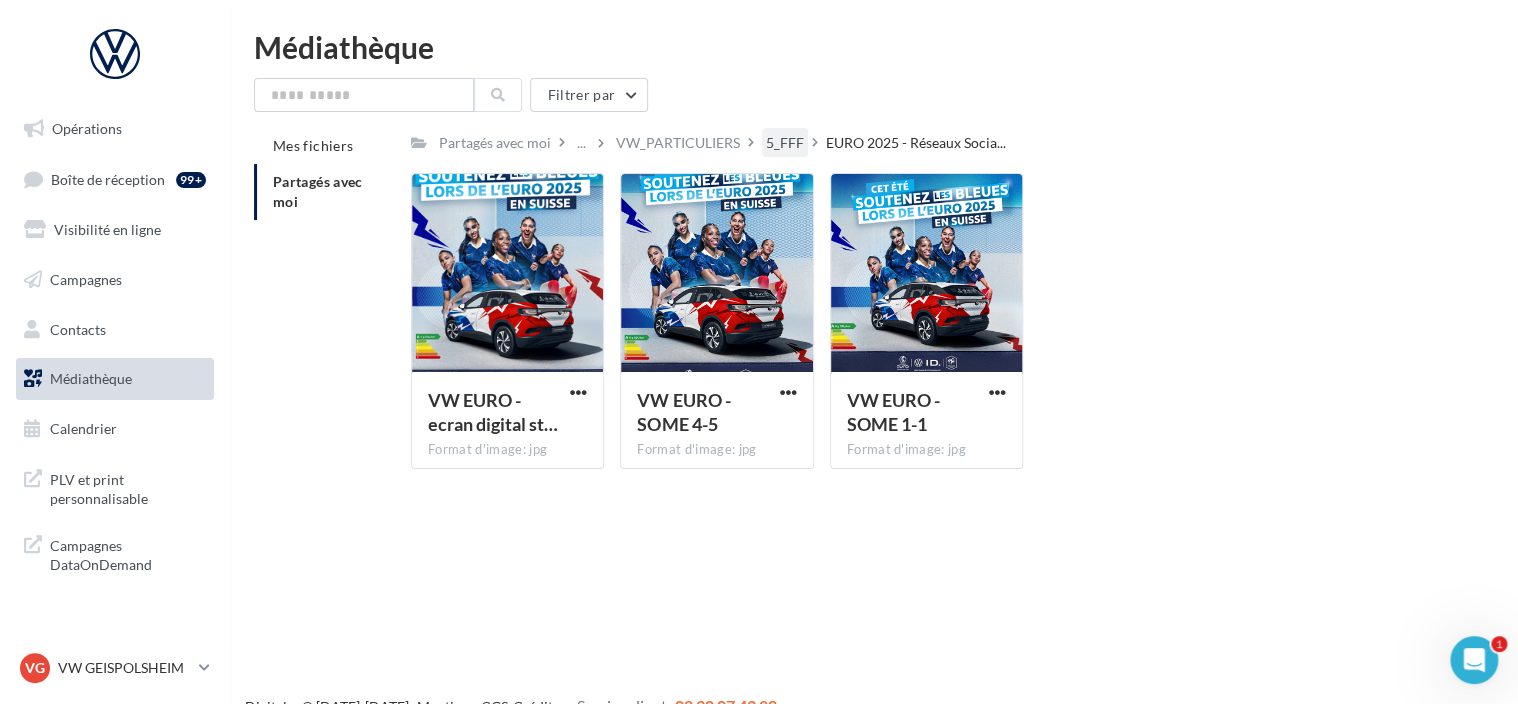 click on "5_FFF" at bounding box center (785, 143) 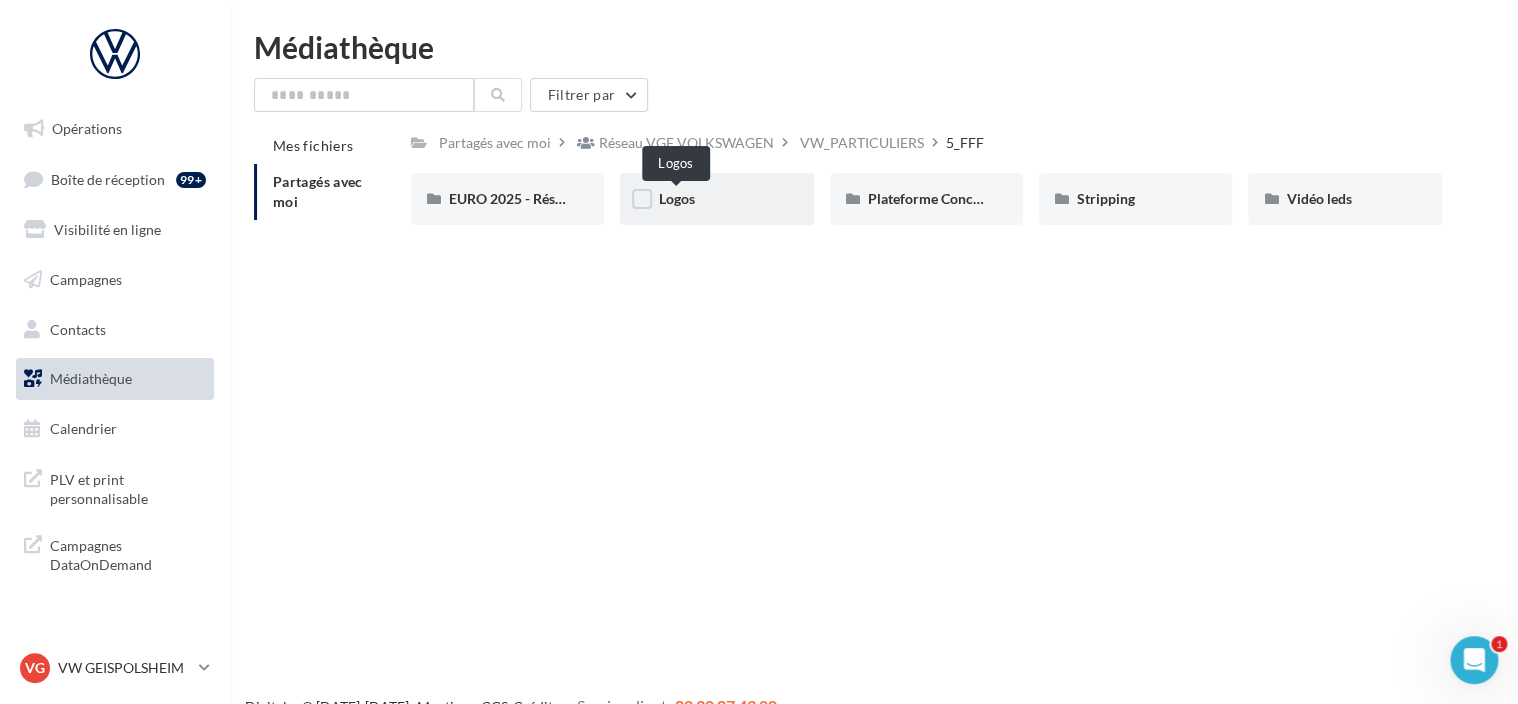 click on "Logos" at bounding box center (676, 198) 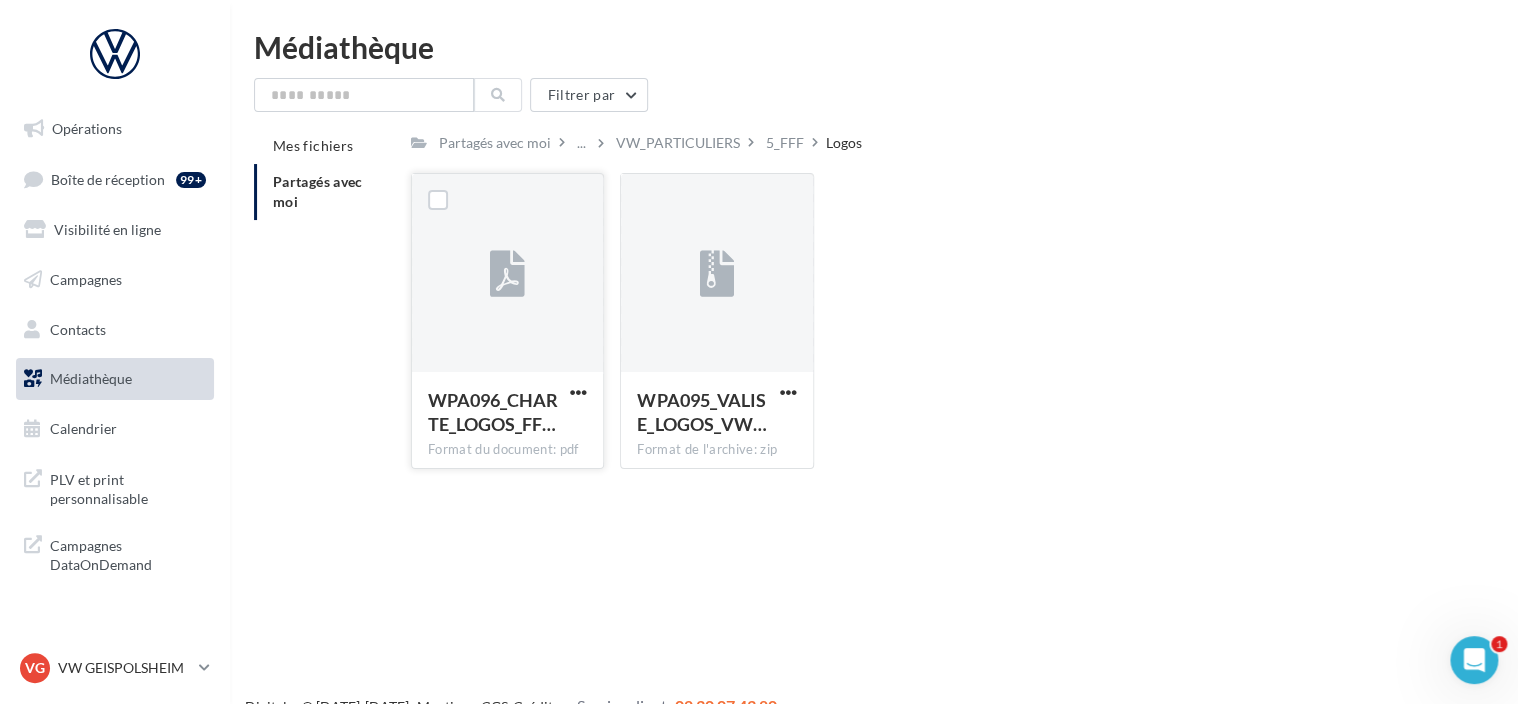 click on "WPA096_CHARTE_LOGOS_FF…" at bounding box center (507, 414) 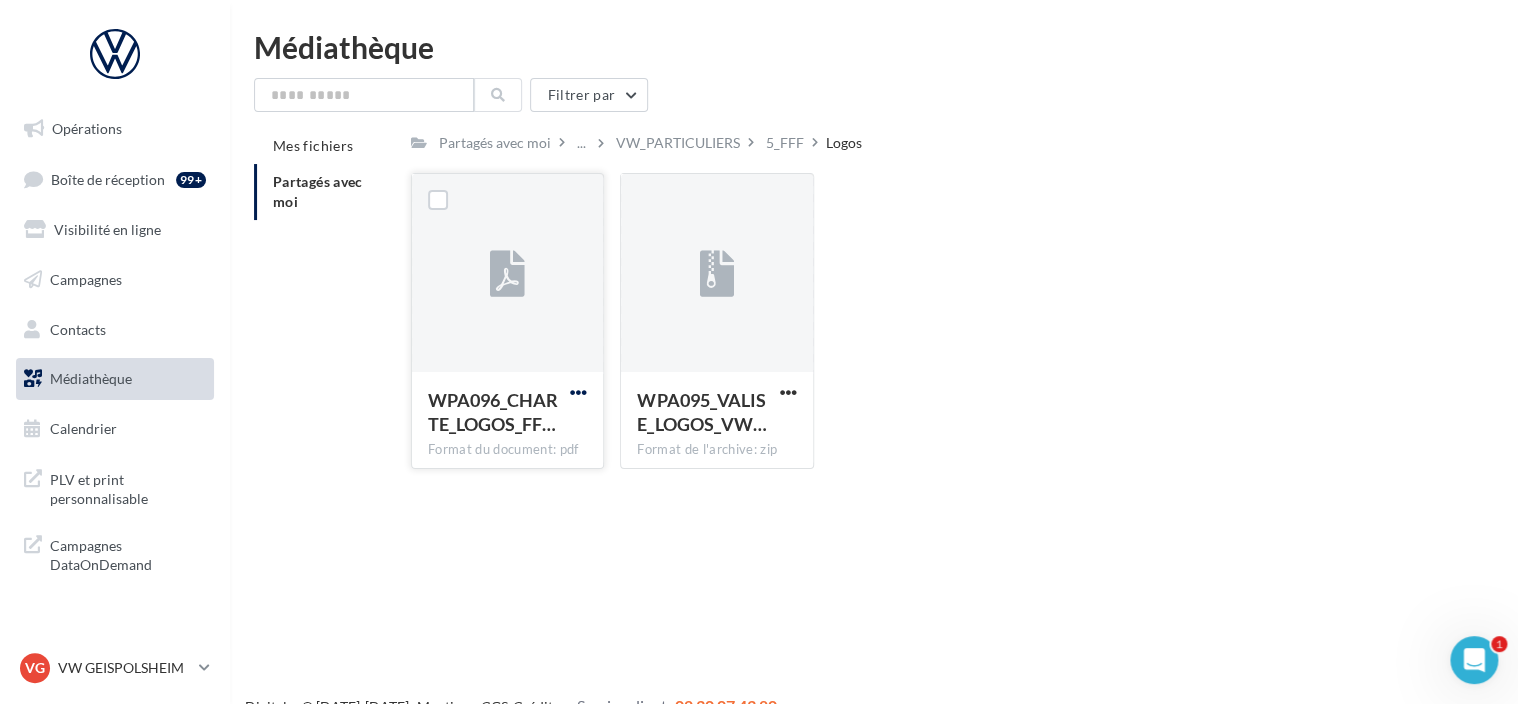 click at bounding box center [578, 392] 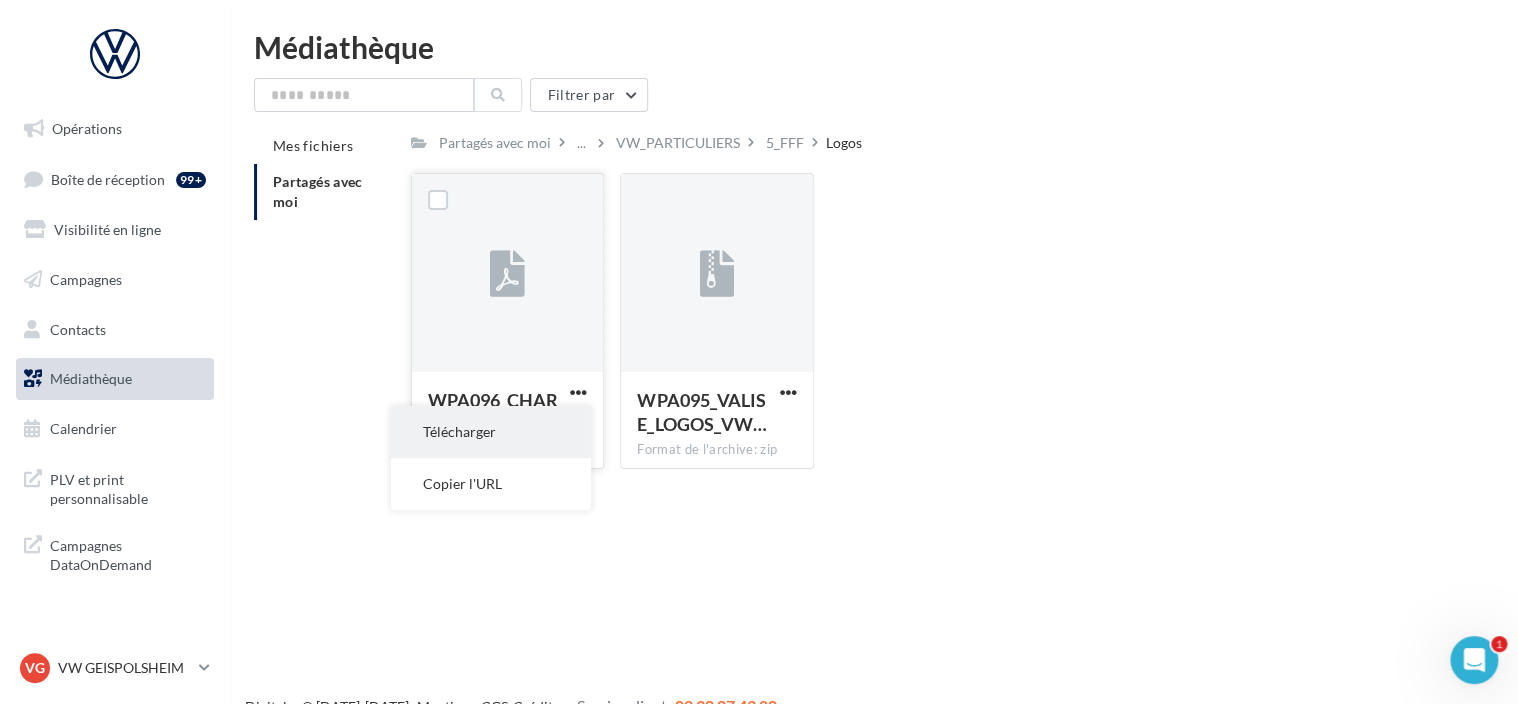 click on "Télécharger" at bounding box center [491, 432] 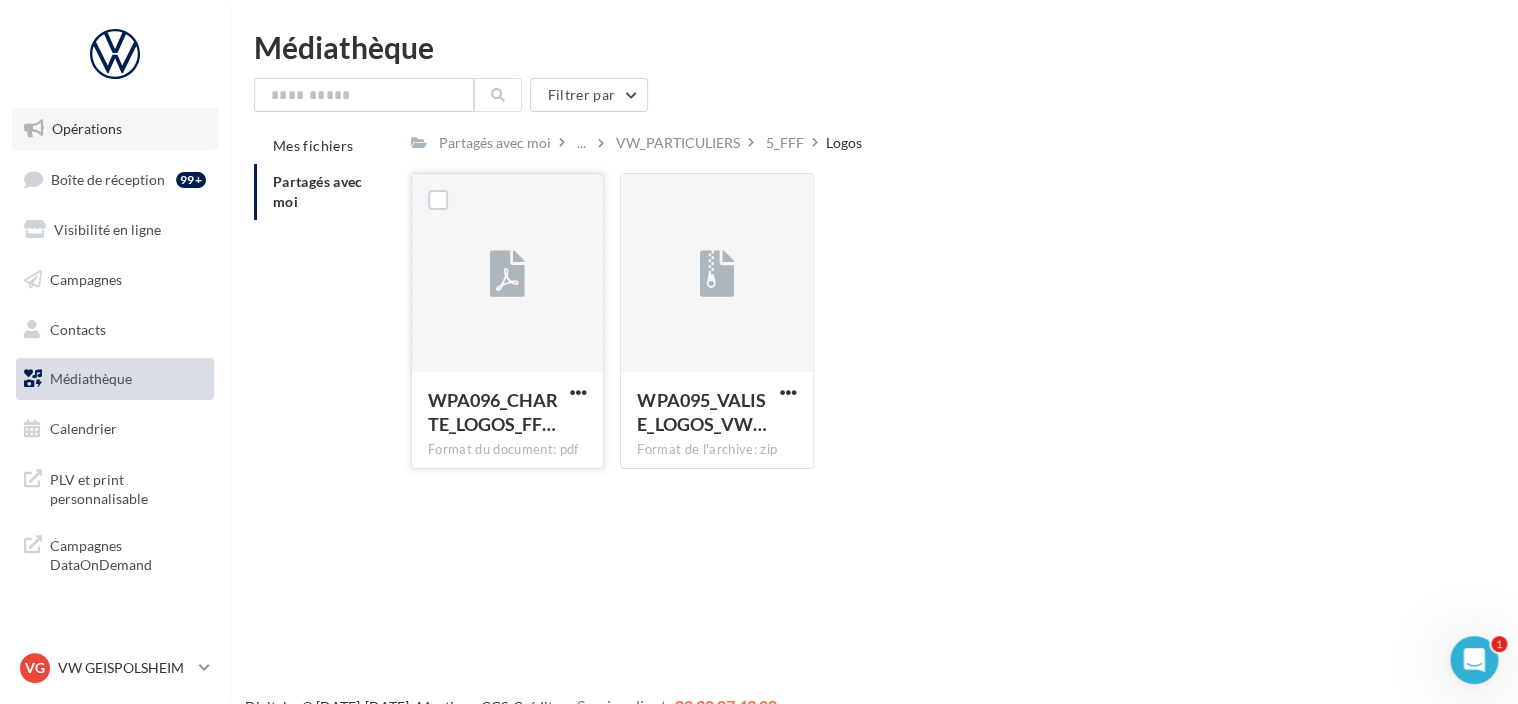 click on "Opérations" at bounding box center (115, 129) 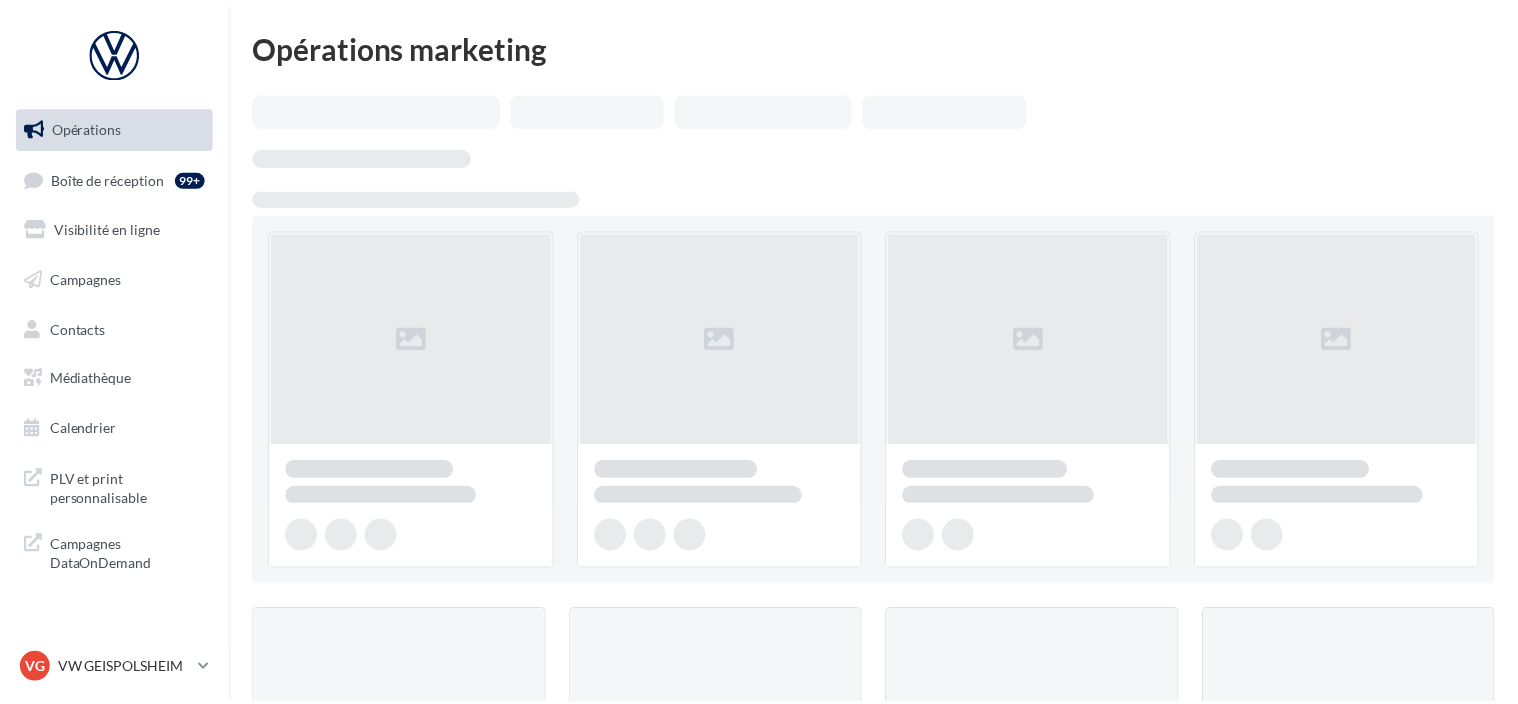 scroll, scrollTop: 0, scrollLeft: 0, axis: both 